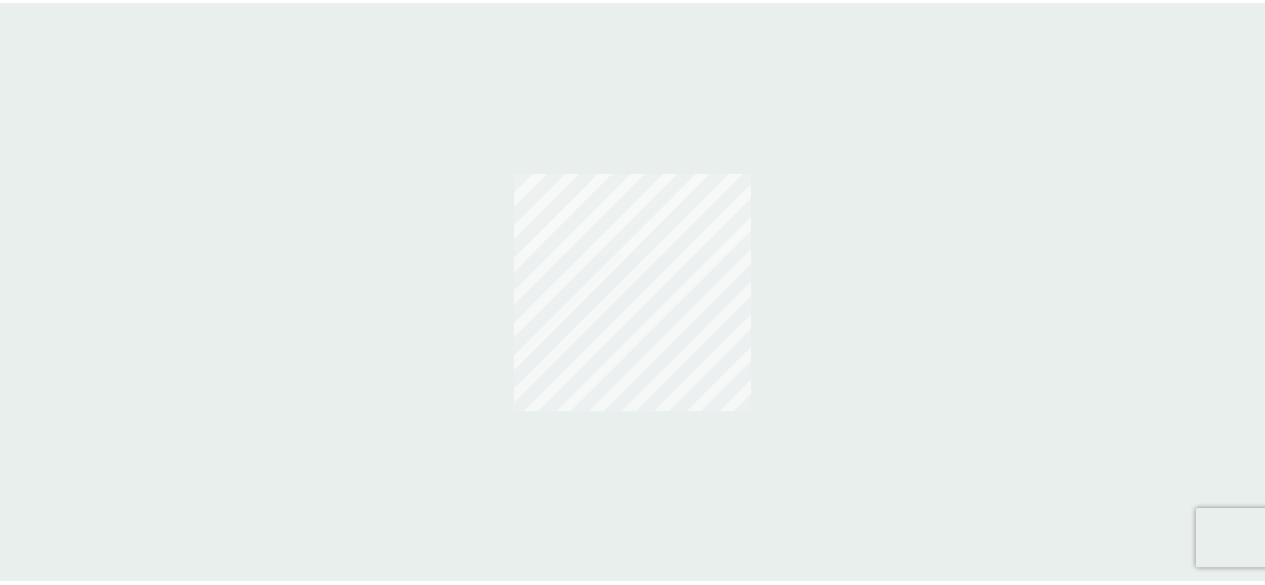 scroll, scrollTop: 0, scrollLeft: 0, axis: both 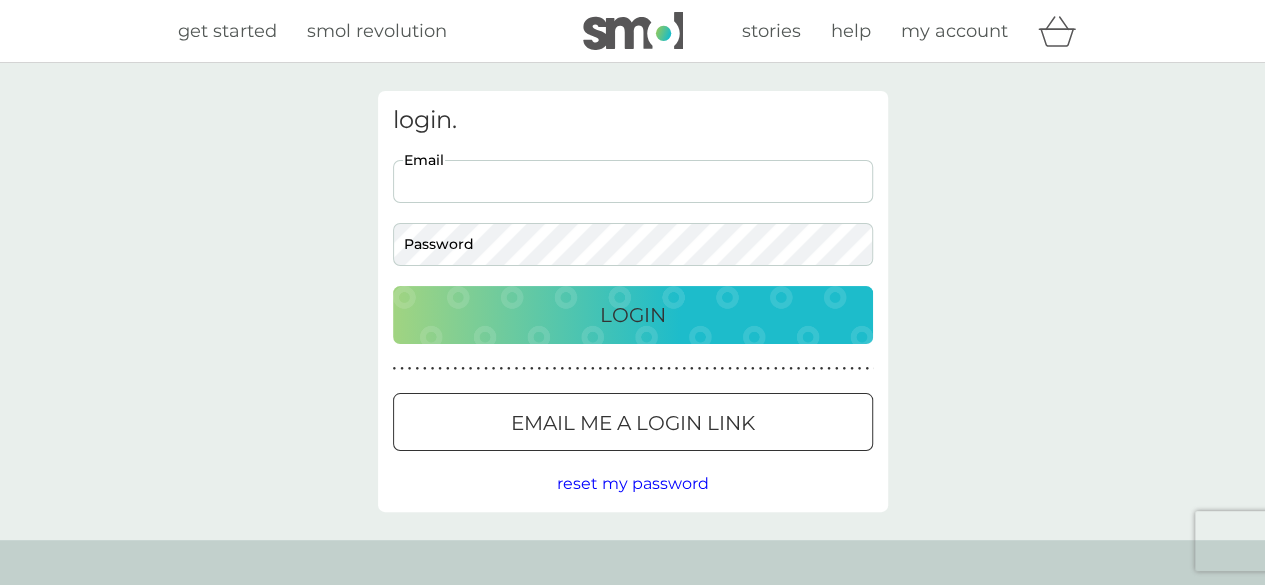click on "Email" at bounding box center (633, 181) 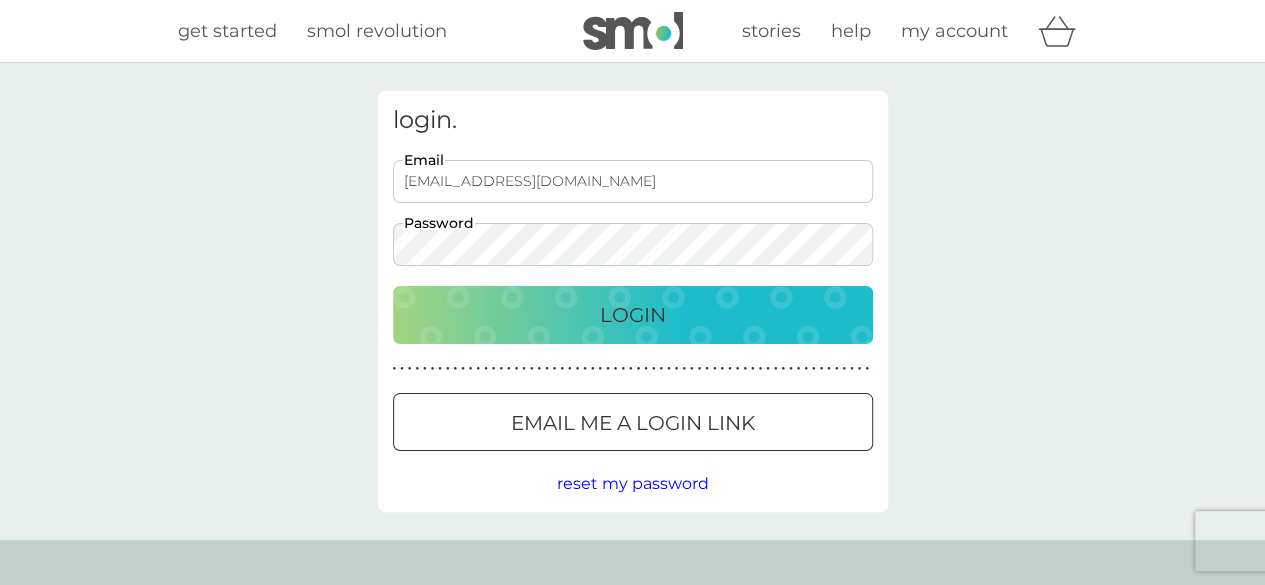 click on "Login" at bounding box center [633, 315] 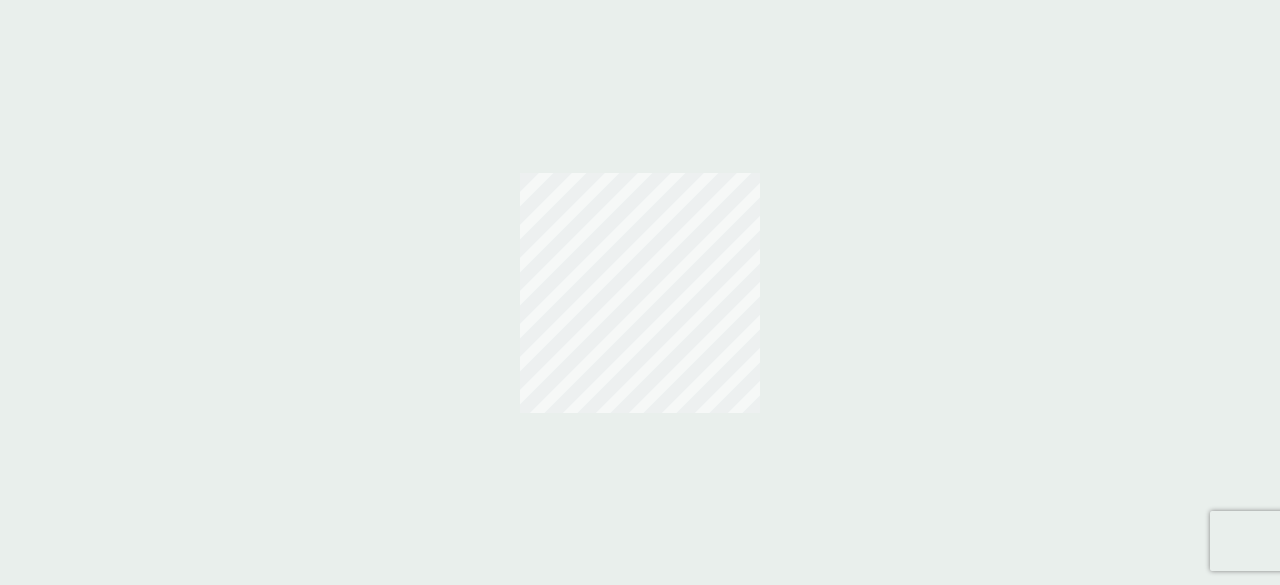 scroll, scrollTop: 0, scrollLeft: 0, axis: both 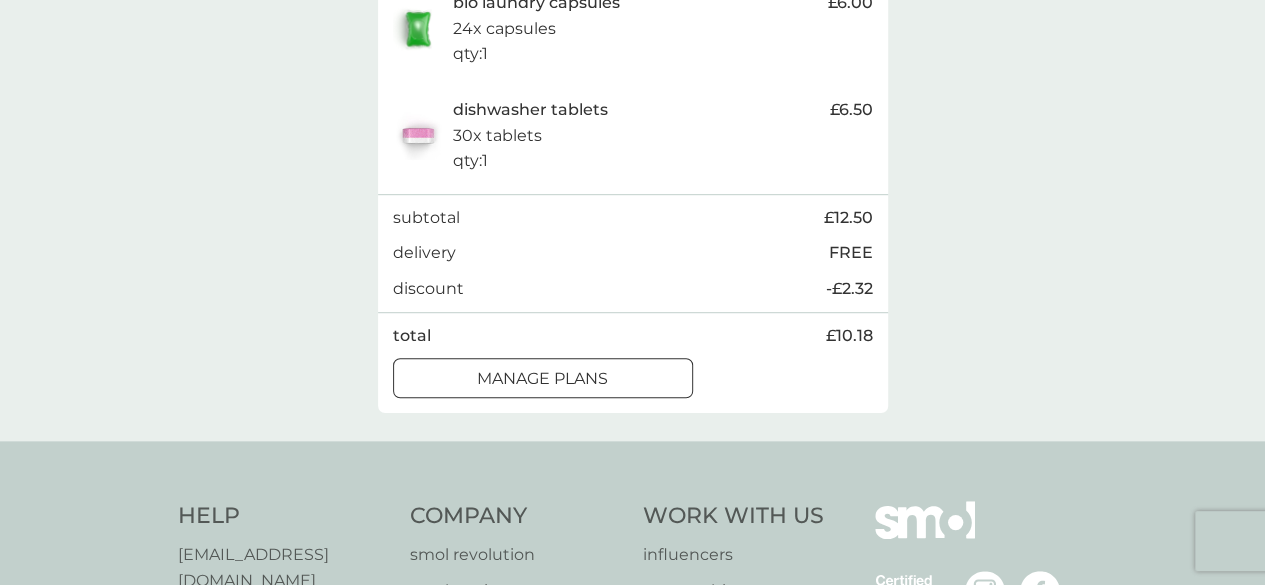 click on "manage plans" at bounding box center [542, 379] 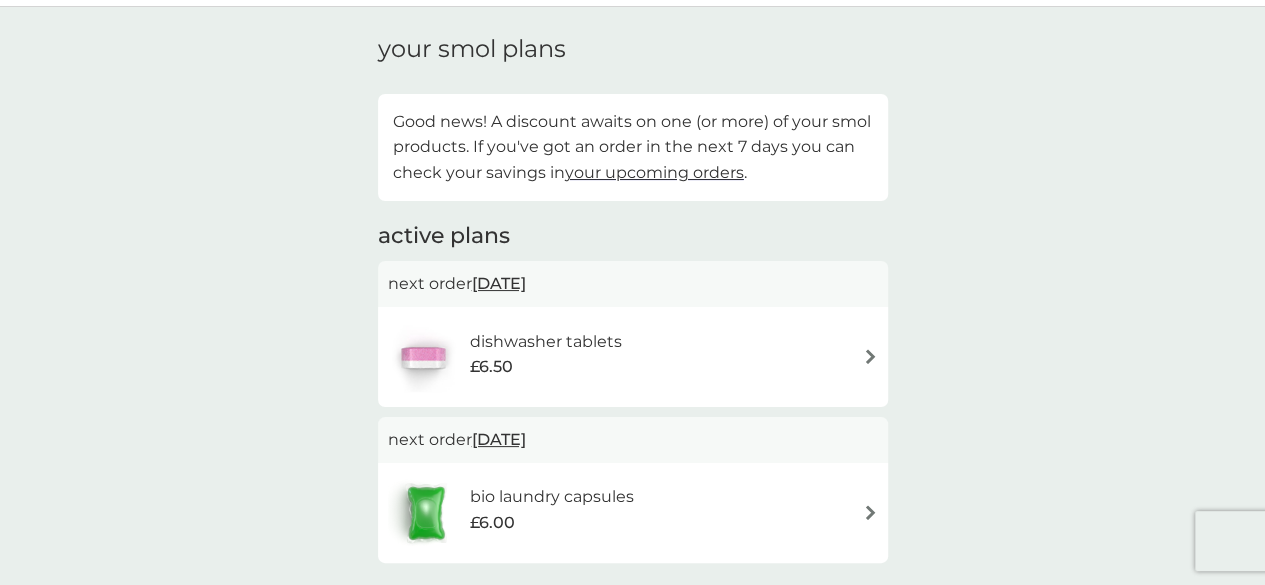 scroll, scrollTop: 0, scrollLeft: 0, axis: both 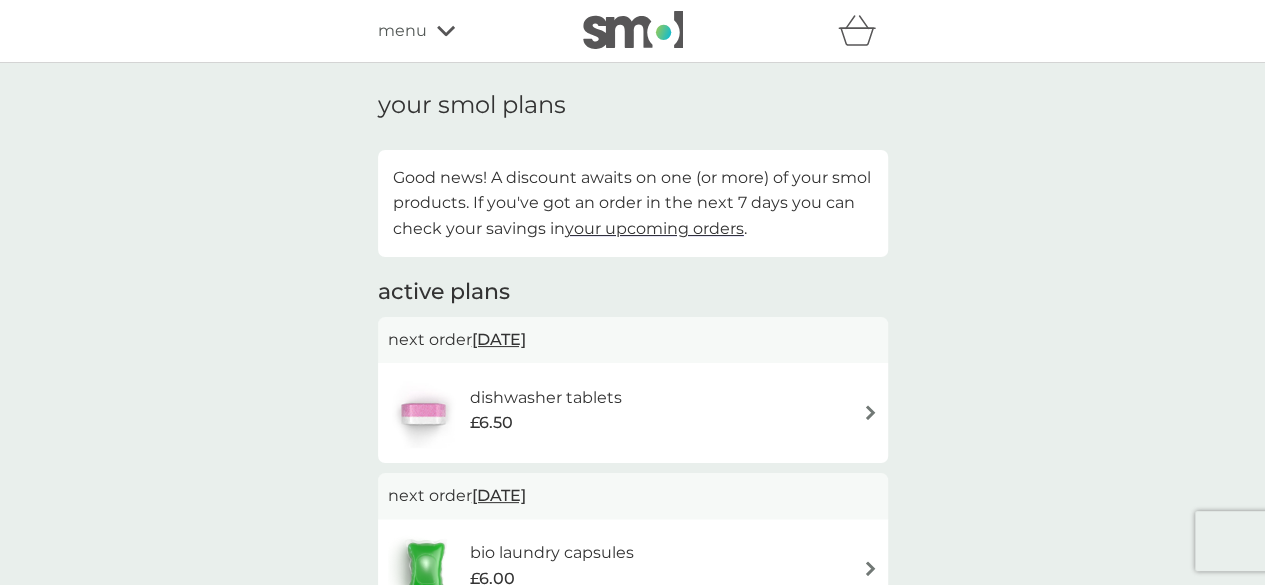 click on "your upcoming orders" at bounding box center [654, 228] 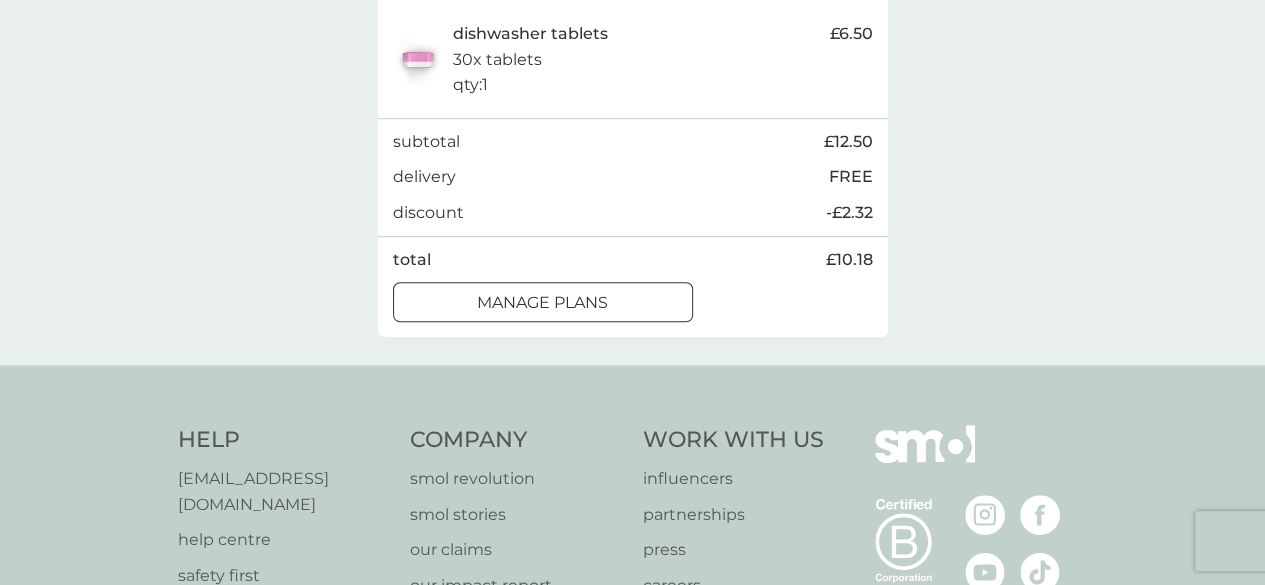 scroll, scrollTop: 554, scrollLeft: 0, axis: vertical 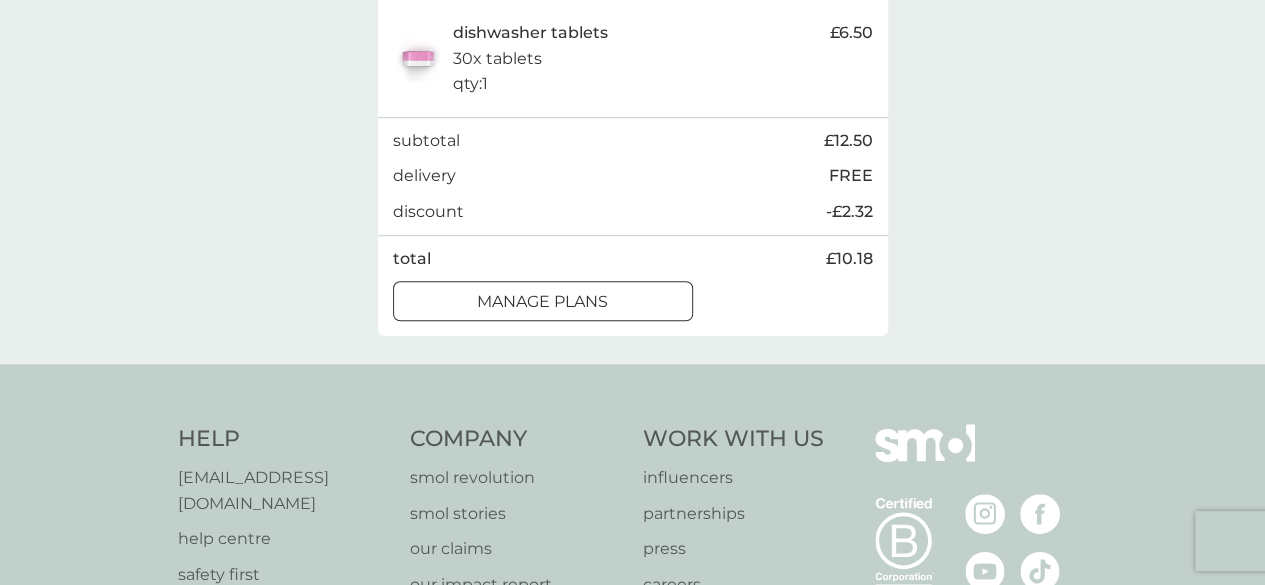 click on "manage plans" at bounding box center [542, 302] 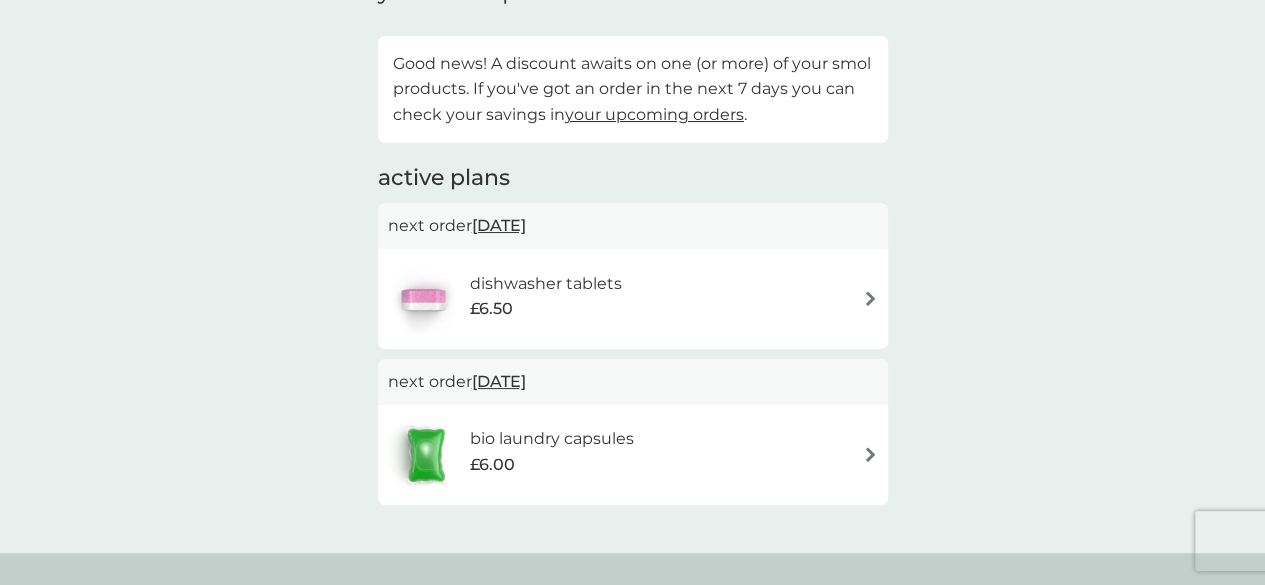 scroll, scrollTop: 113, scrollLeft: 0, axis: vertical 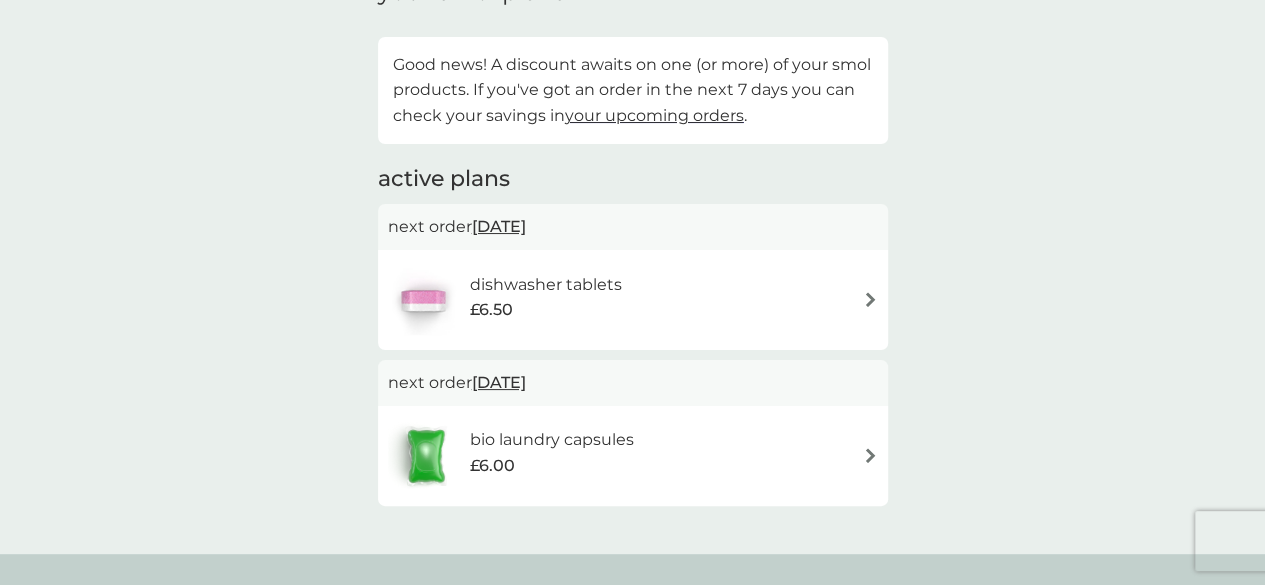 click on "dishwasher tablets £6.50" at bounding box center (633, 300) 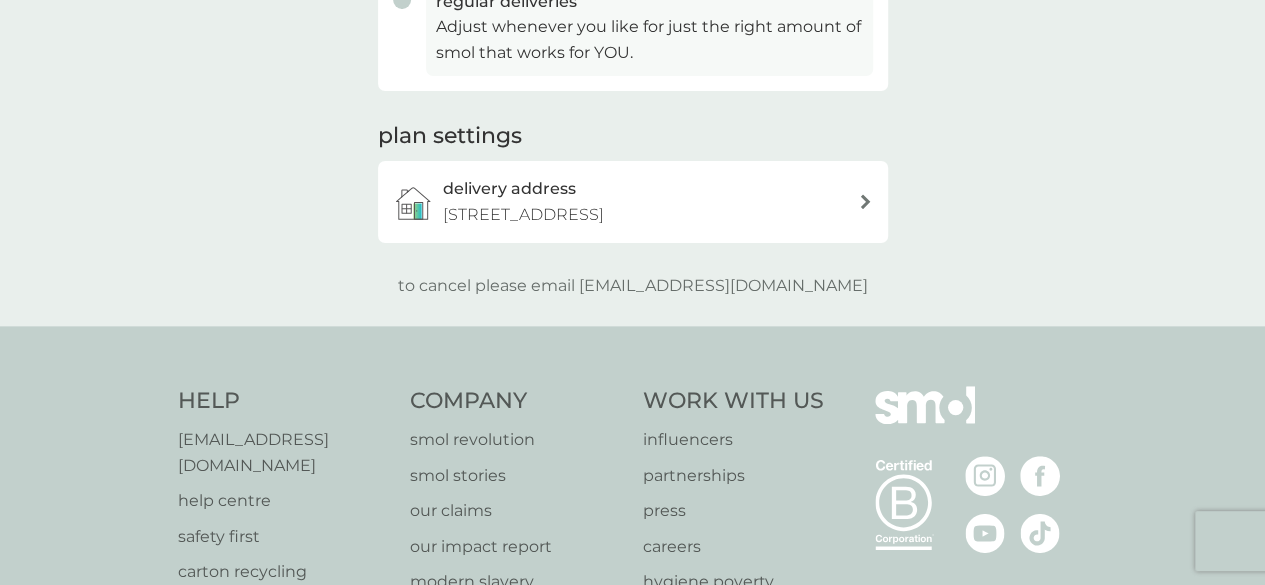 scroll, scrollTop: 604, scrollLeft: 0, axis: vertical 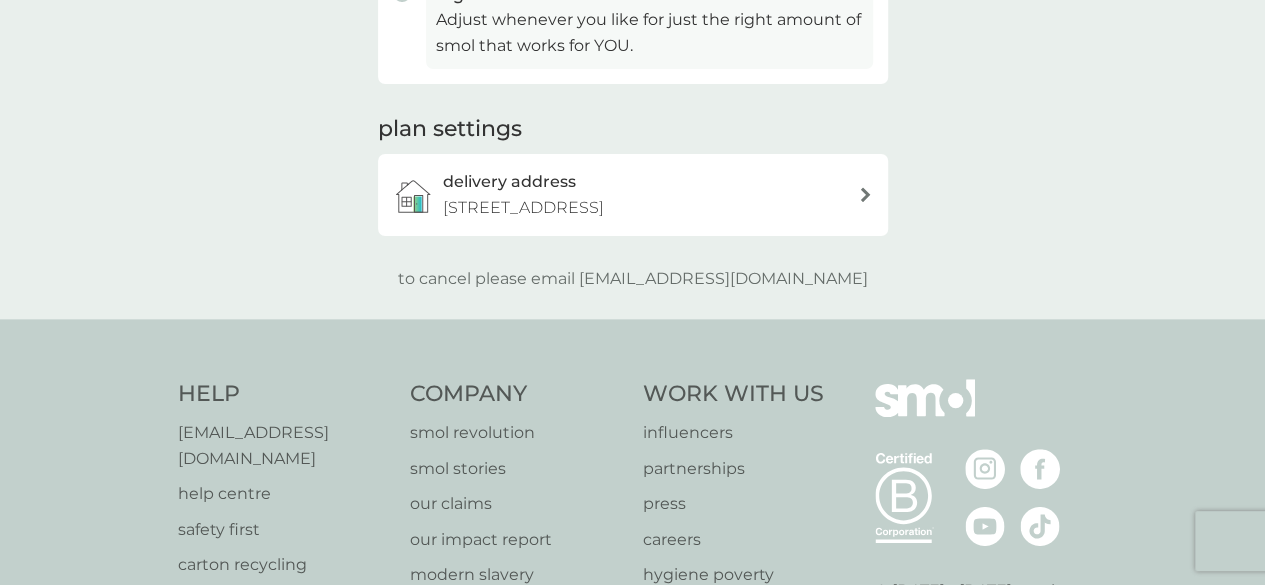 click on "45 Pilgrims Way West, Otford,  Sevenoaks, TN14 5JQ" at bounding box center [523, 208] 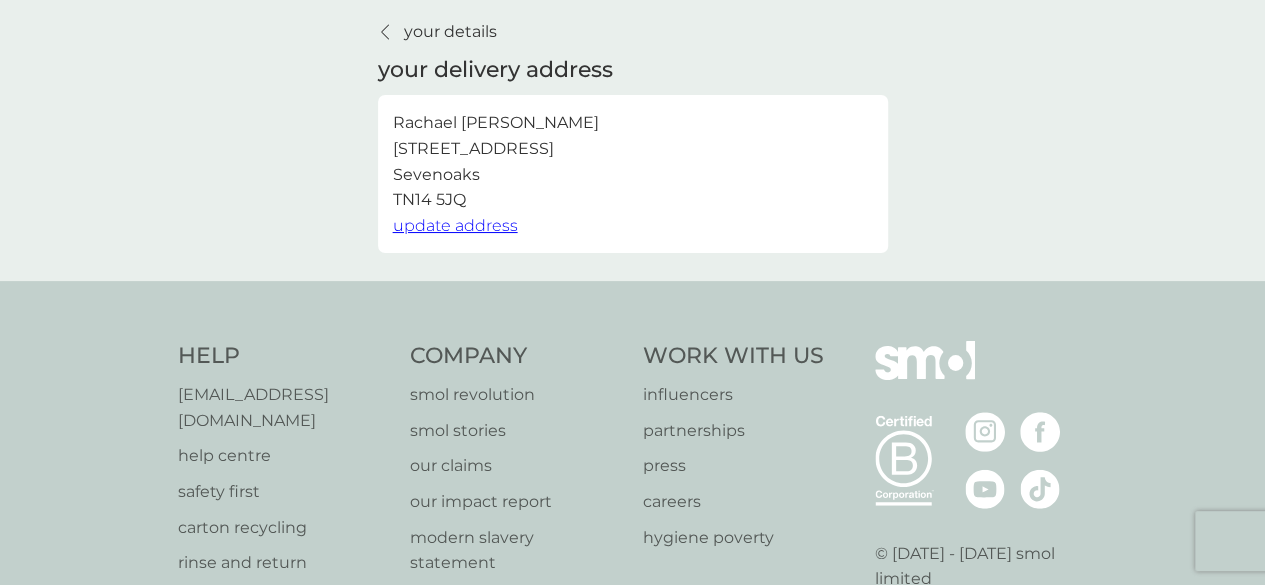 scroll, scrollTop: 0, scrollLeft: 0, axis: both 